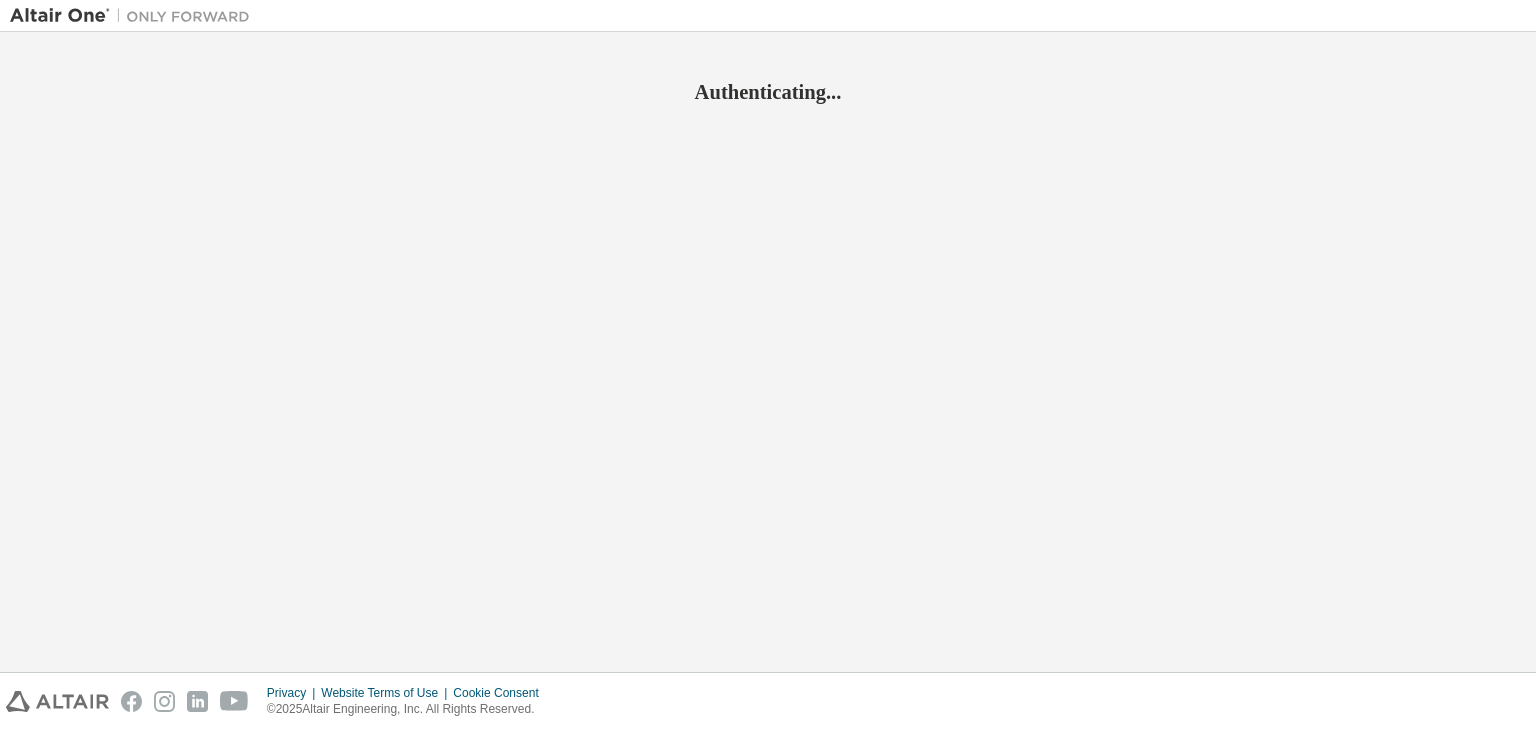 scroll, scrollTop: 0, scrollLeft: 0, axis: both 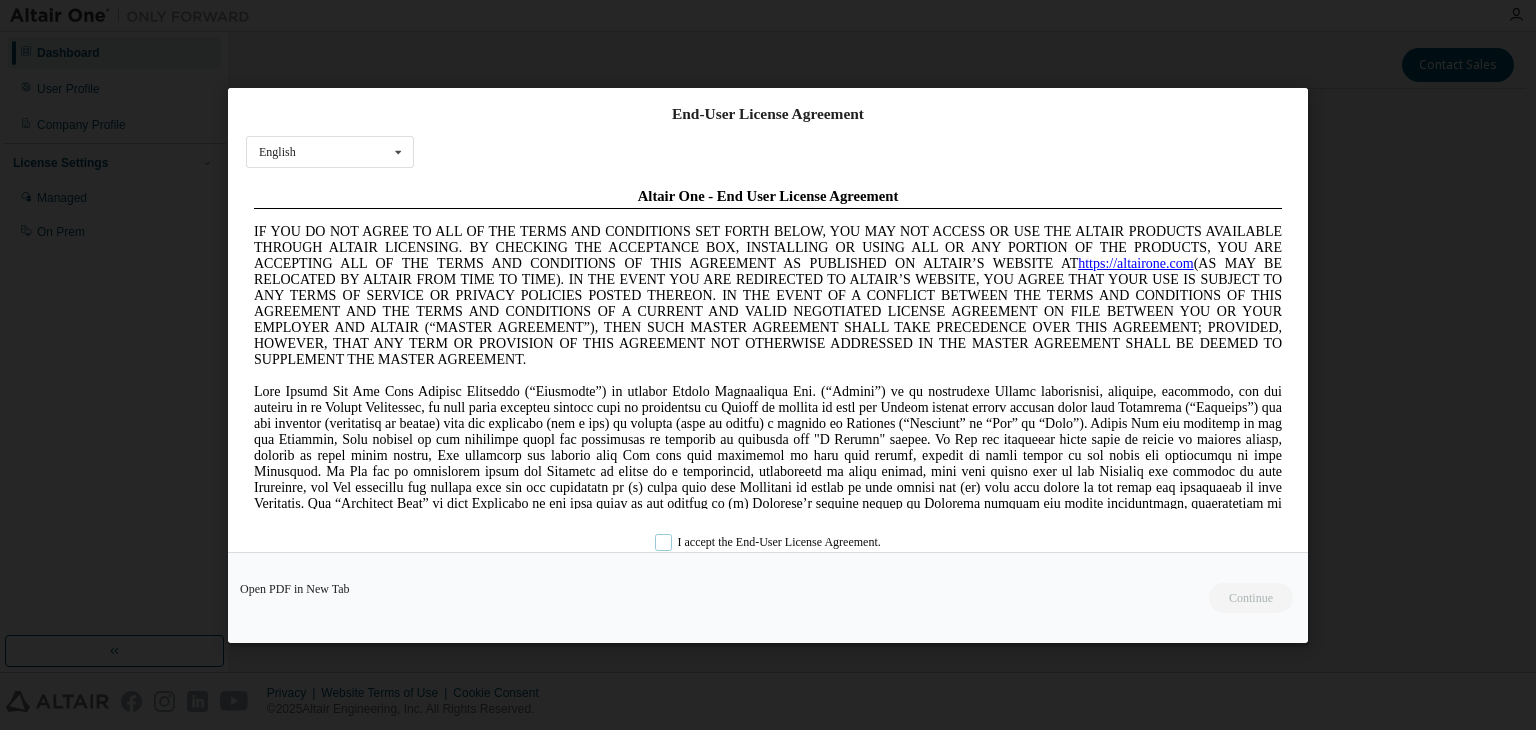 click on "I accept the End-User License Agreement." at bounding box center [768, 541] 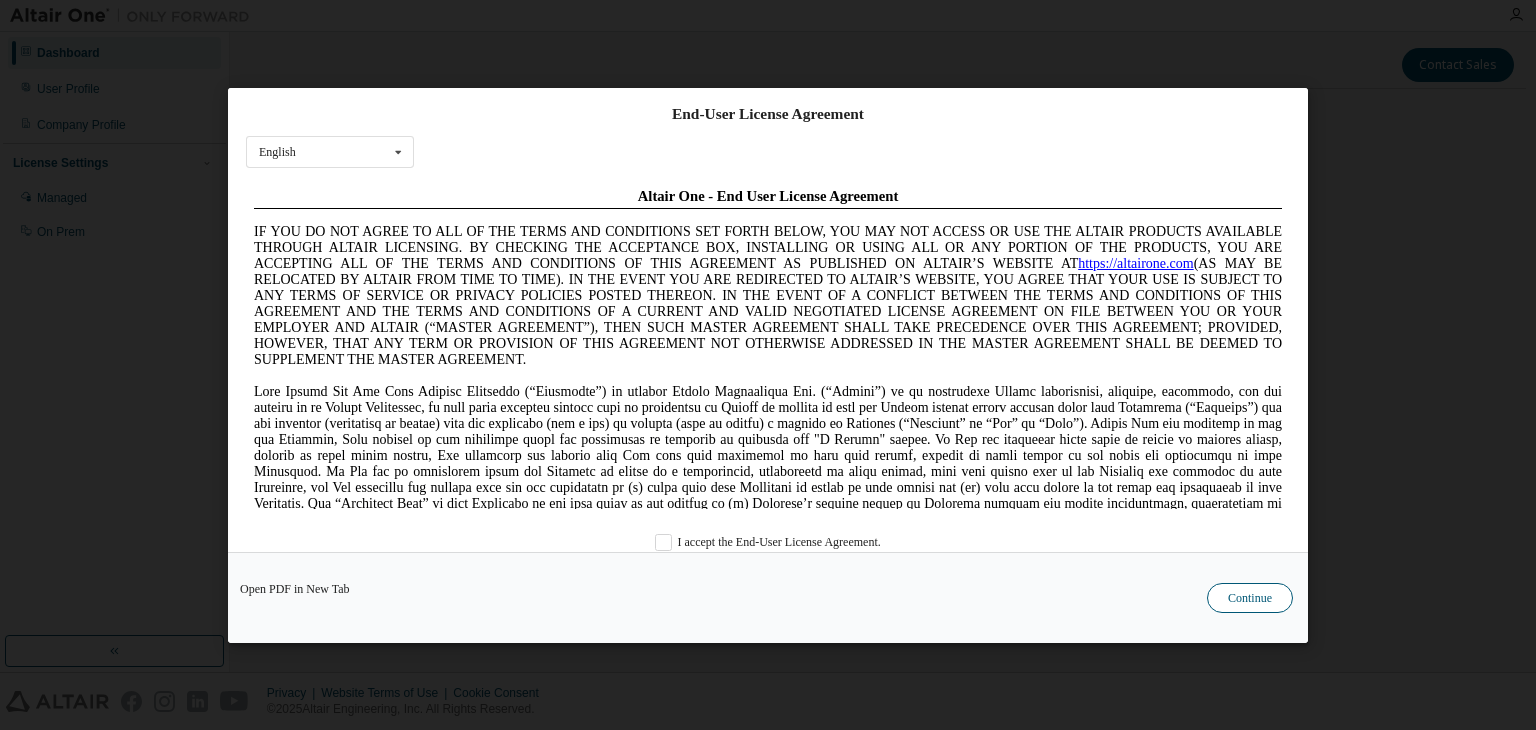 click on "Continue" at bounding box center [1250, 598] 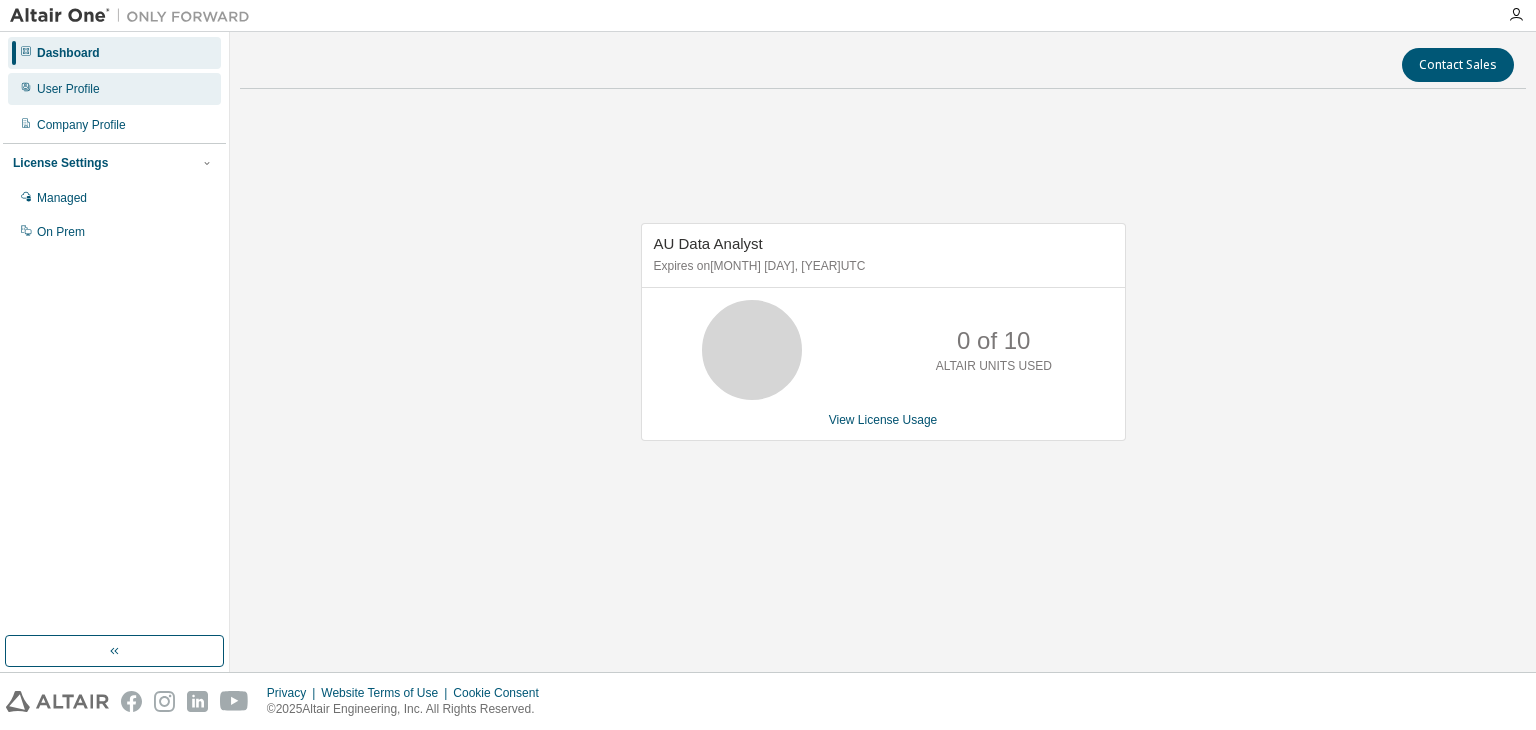 click on "User Profile" at bounding box center [68, 89] 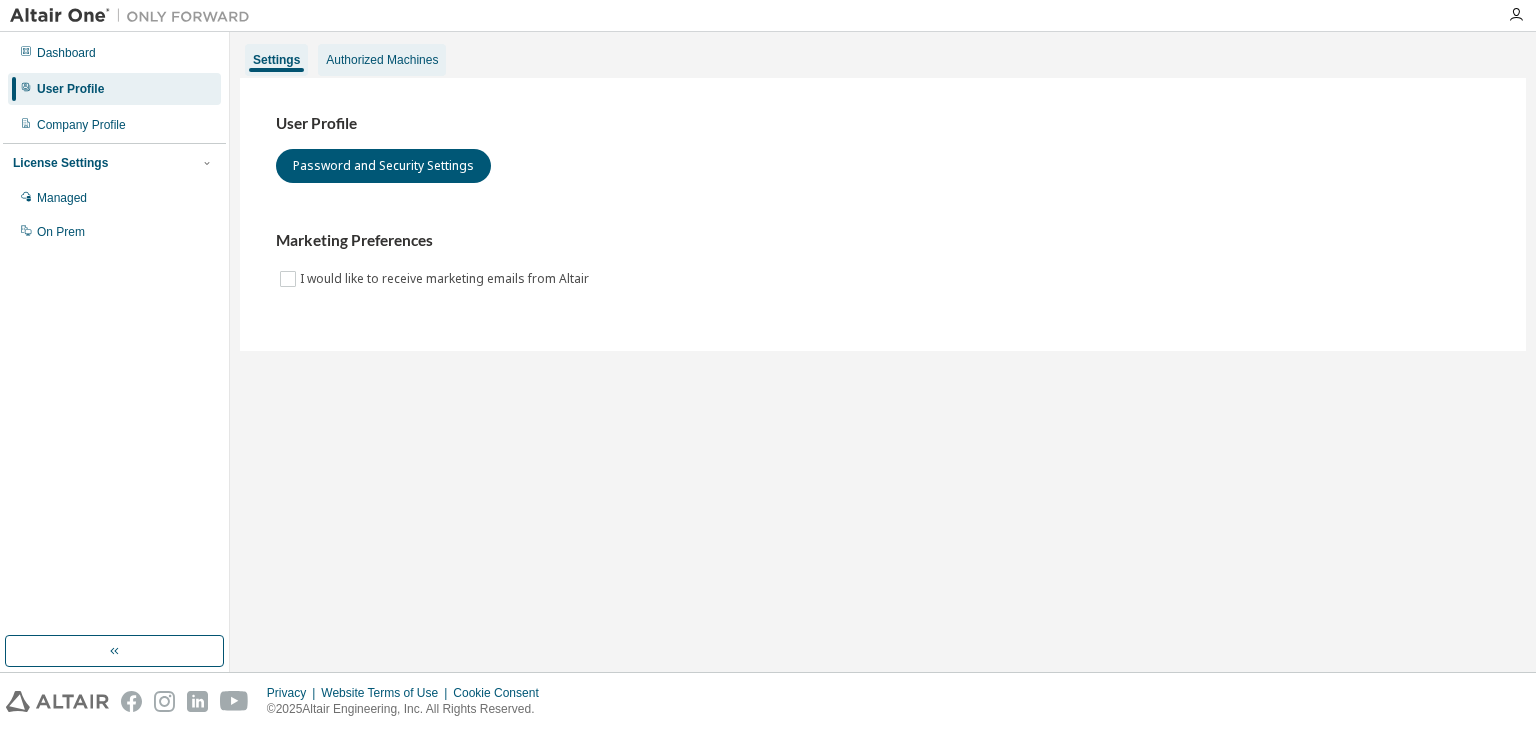 click on "Authorized Machines" at bounding box center [382, 60] 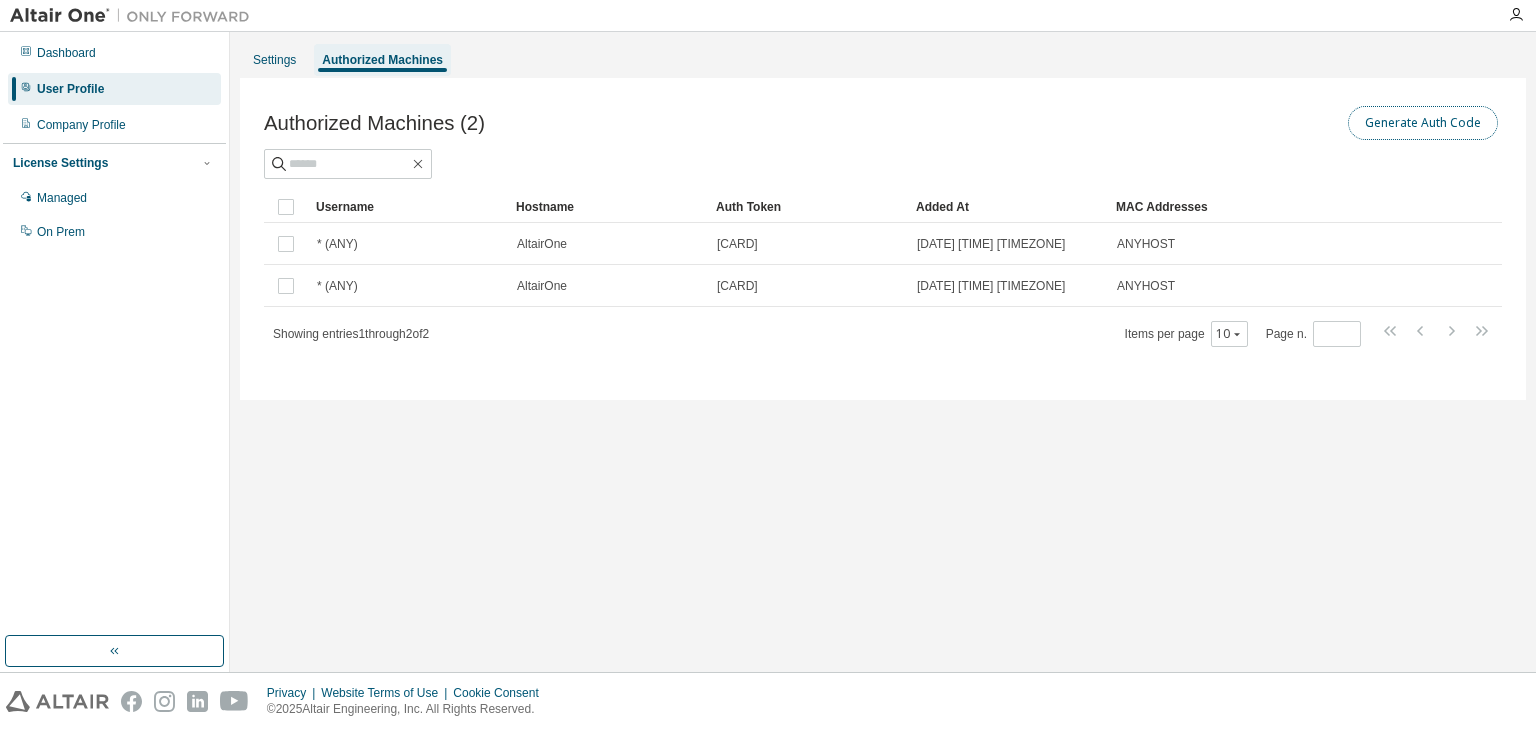 click on "Generate Auth Code" at bounding box center (1423, 123) 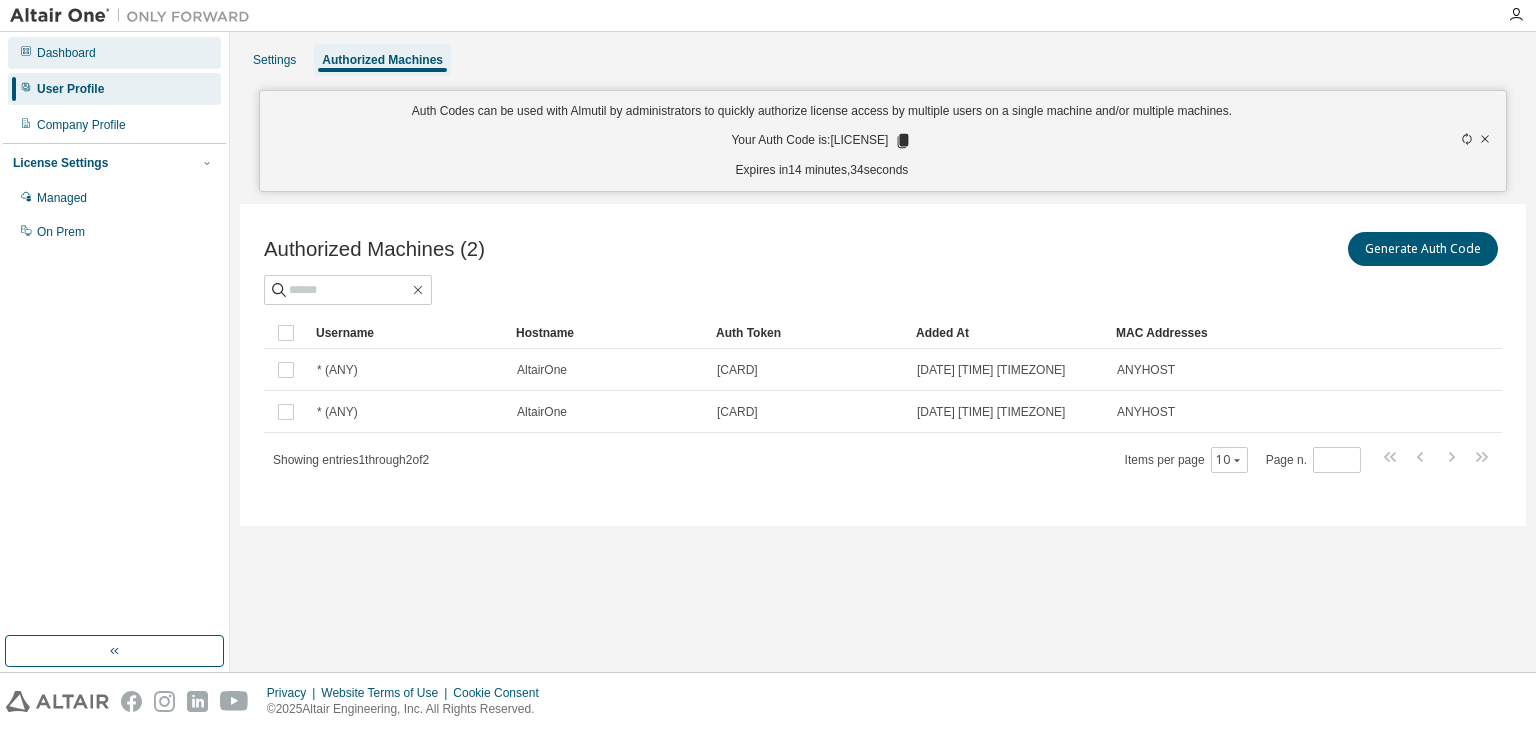 click on "Dashboard" at bounding box center [66, 53] 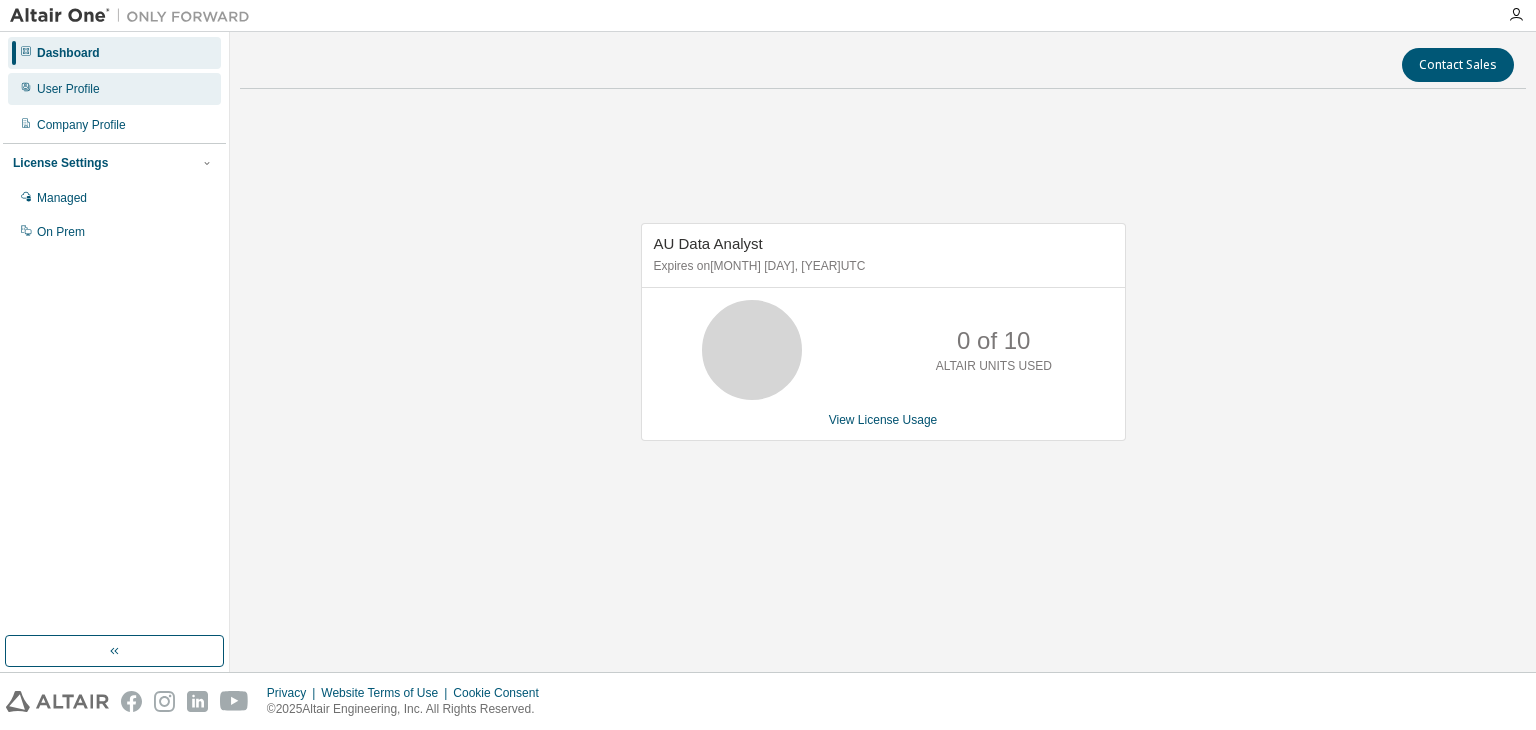 click on "User Profile" at bounding box center [114, 89] 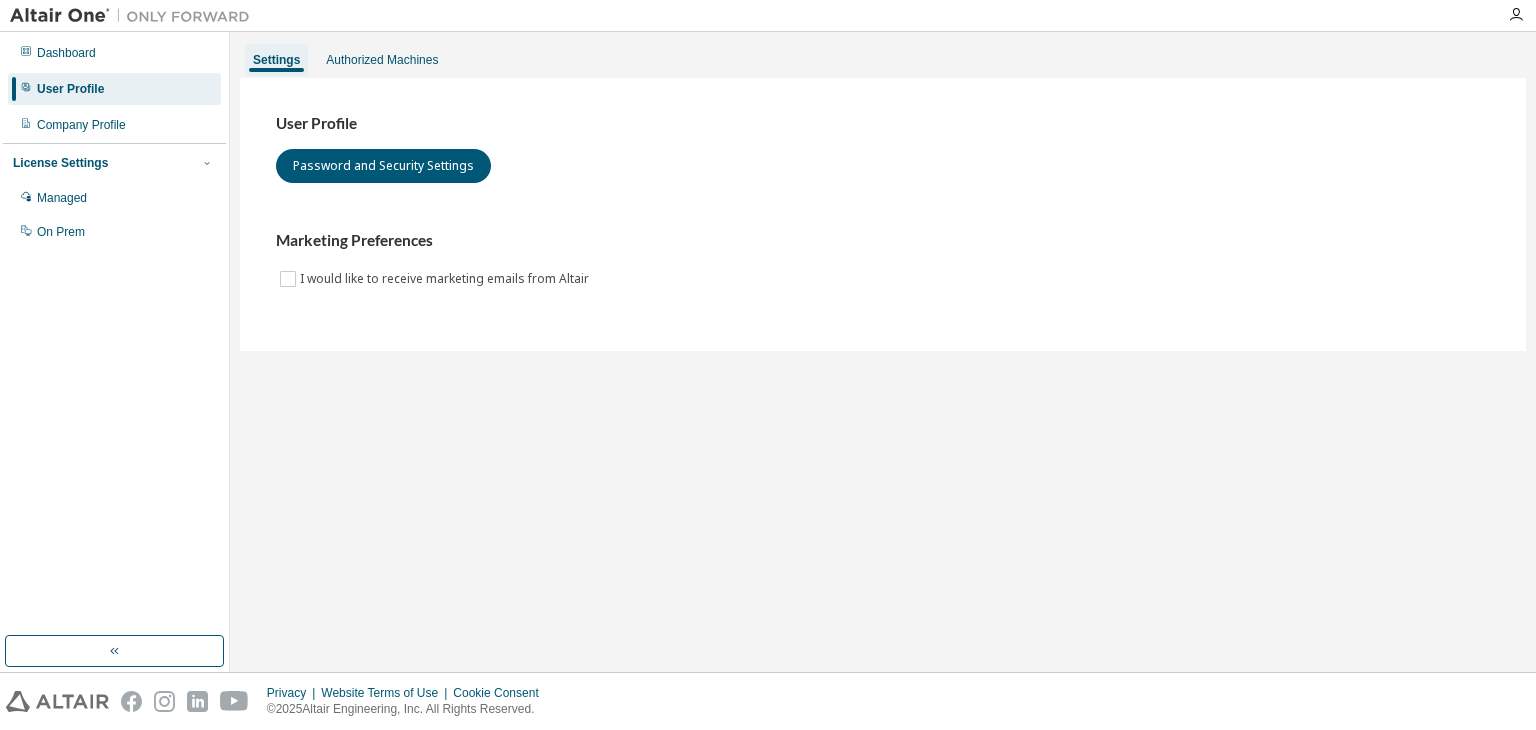 click on "Company Profile" at bounding box center (114, 125) 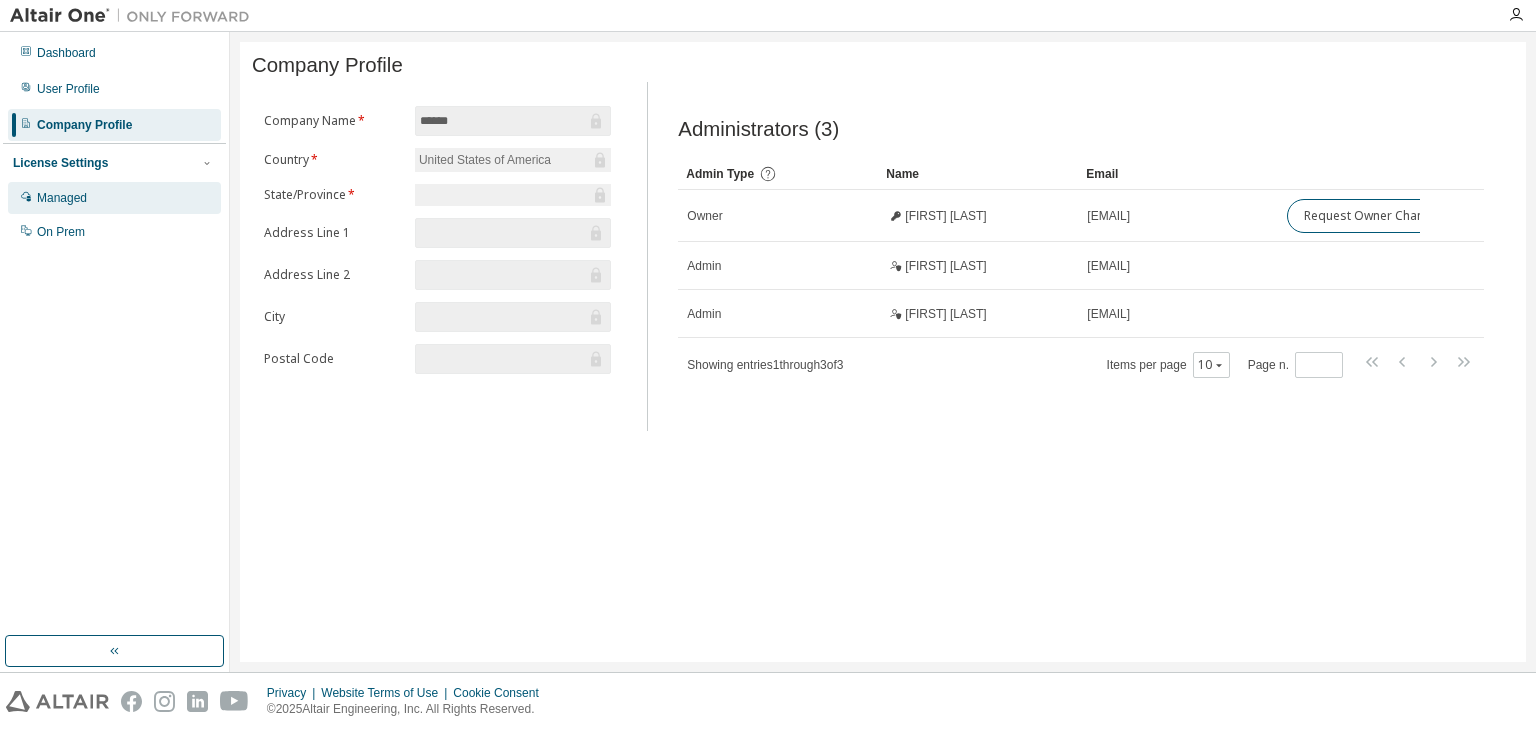 click on "Managed" at bounding box center (114, 198) 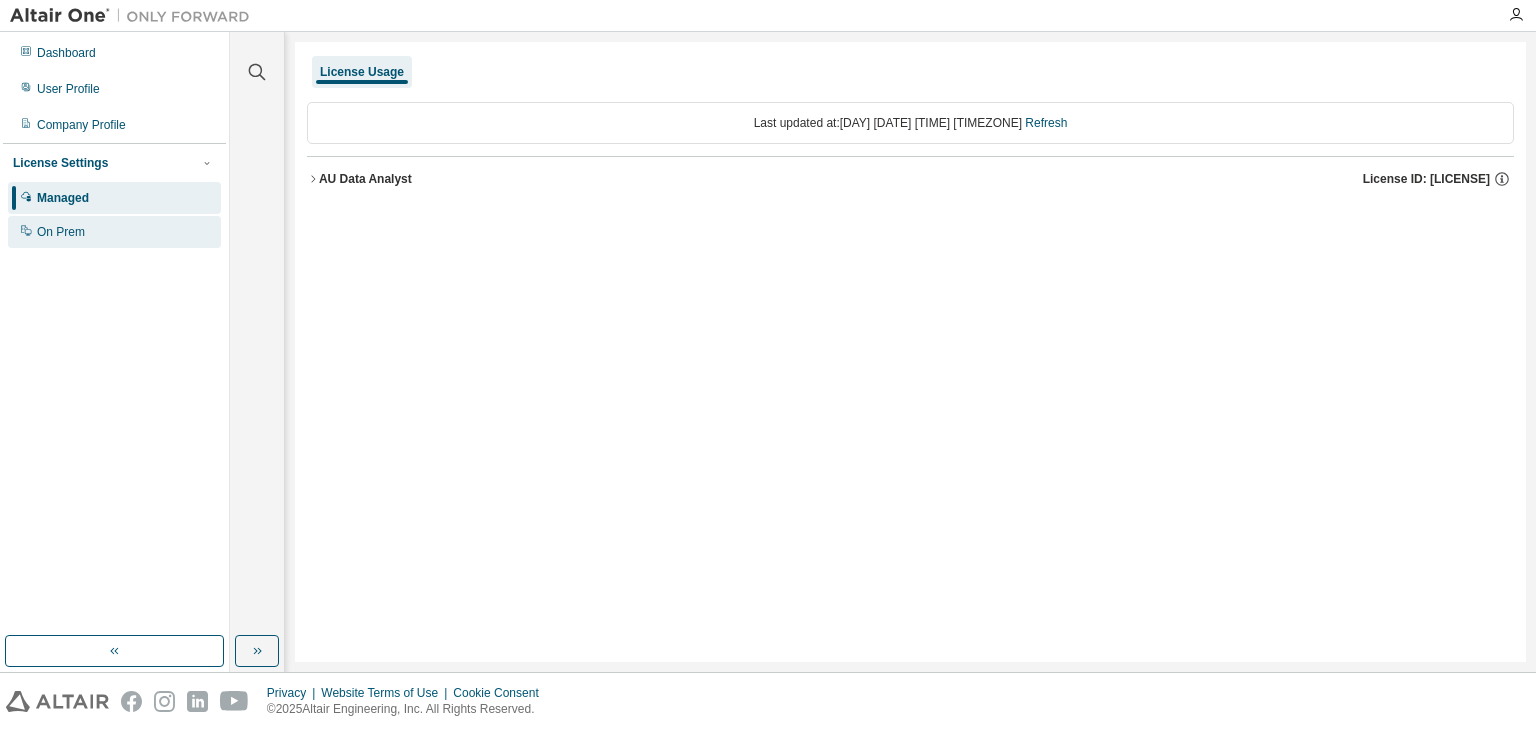 click on "On Prem" at bounding box center (114, 232) 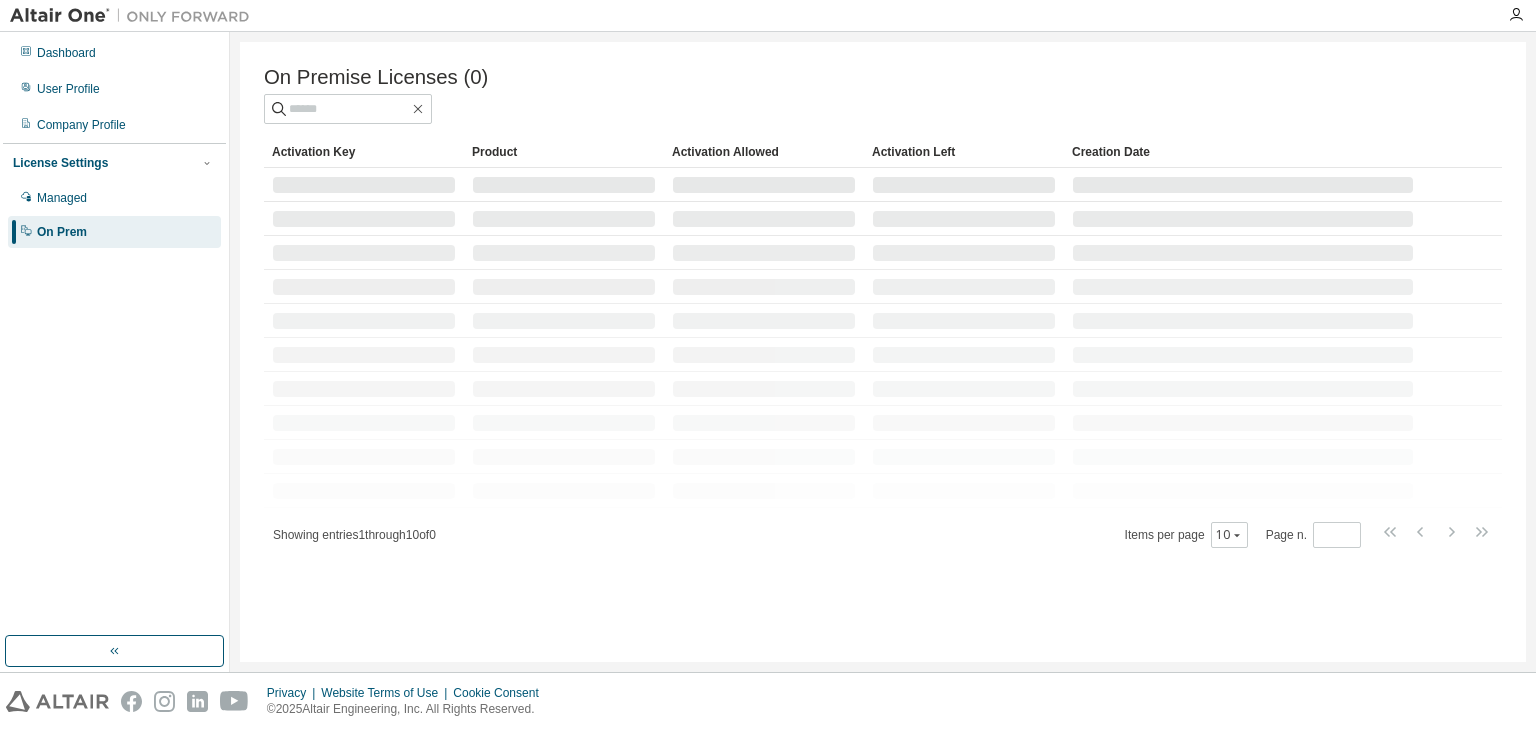 click on "On Prem" at bounding box center (62, 232) 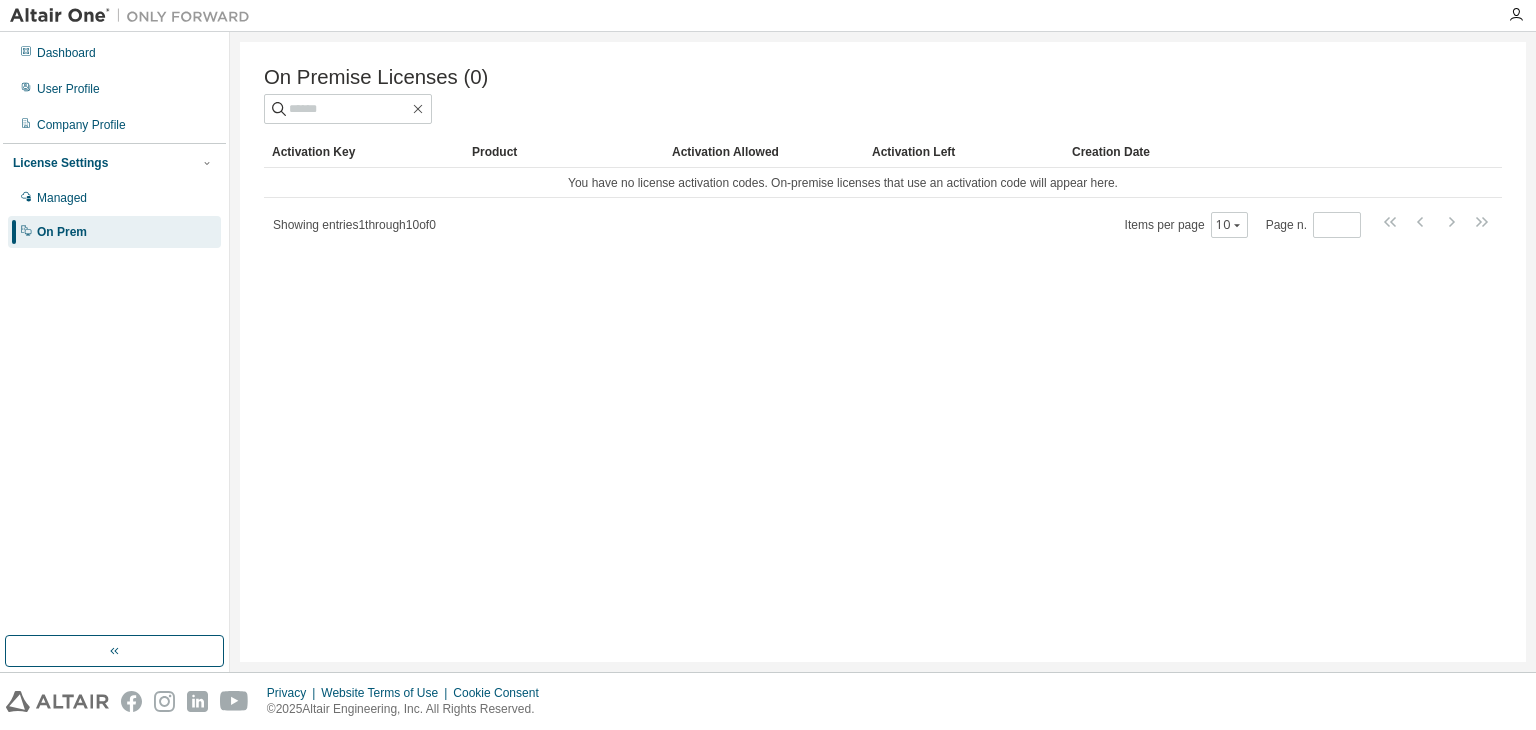 click on "Dashboard User Profile Company Profile License Settings Managed On Prem" at bounding box center (114, 142) 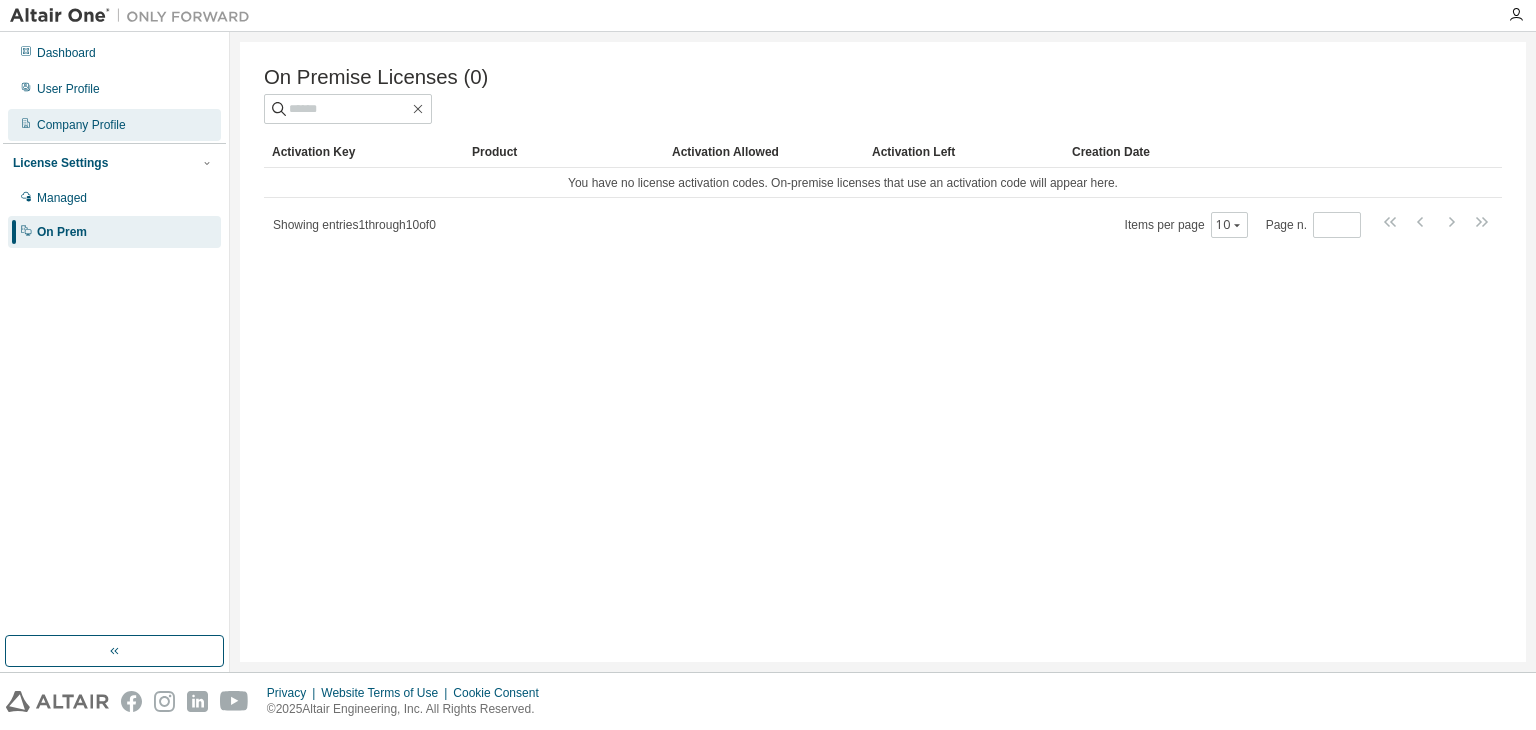 click on "Company Profile" at bounding box center [114, 125] 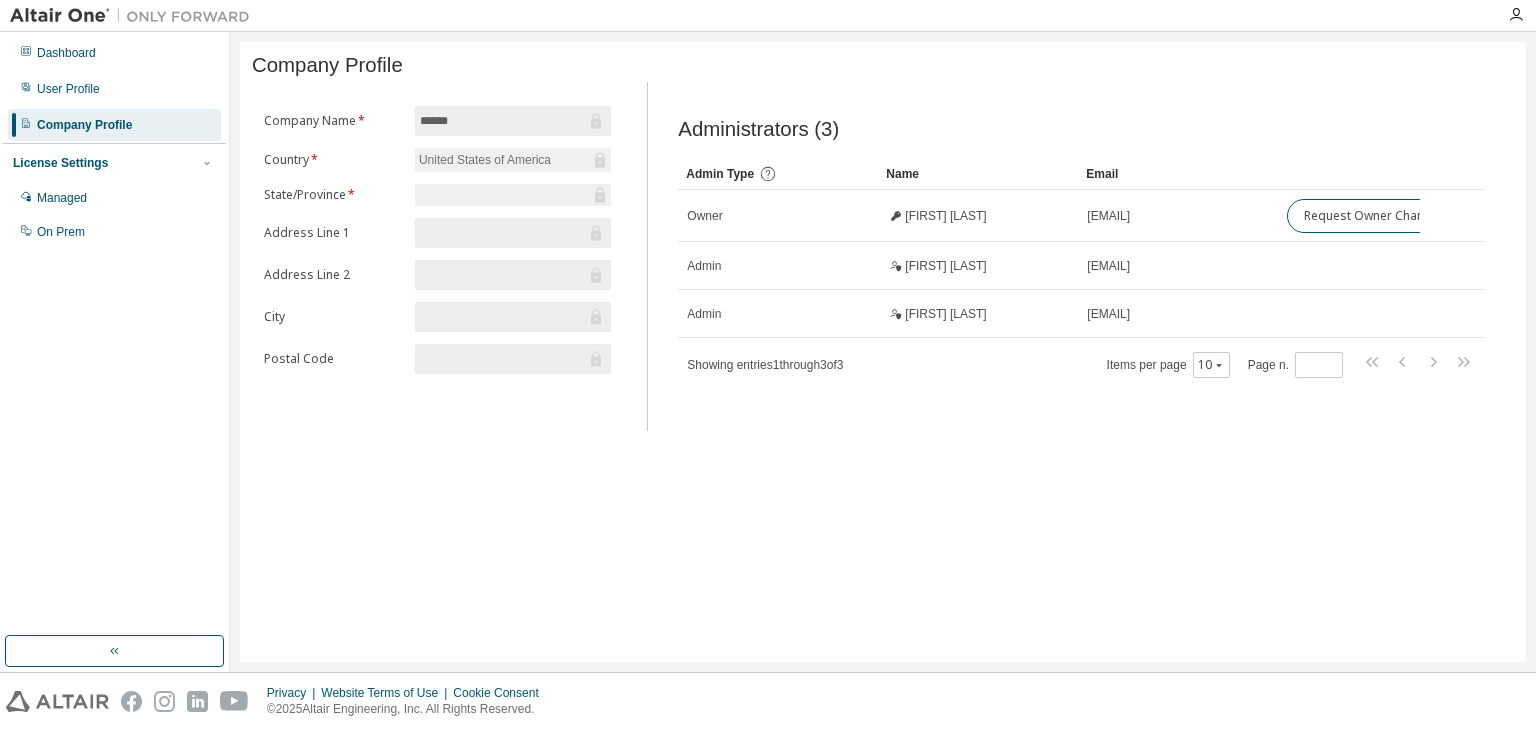 click on "User Profile" at bounding box center [68, 89] 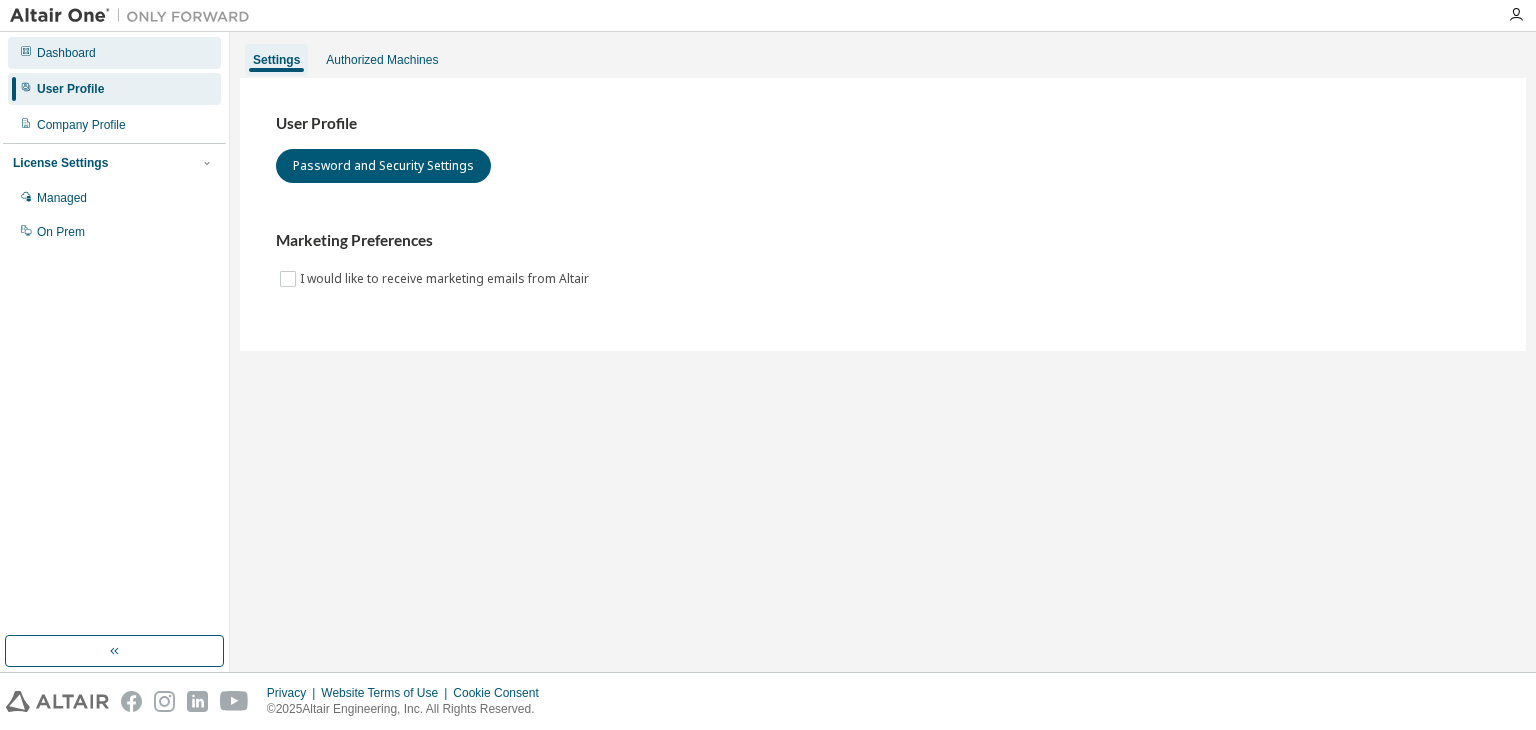 click on "Dashboard" at bounding box center (66, 53) 